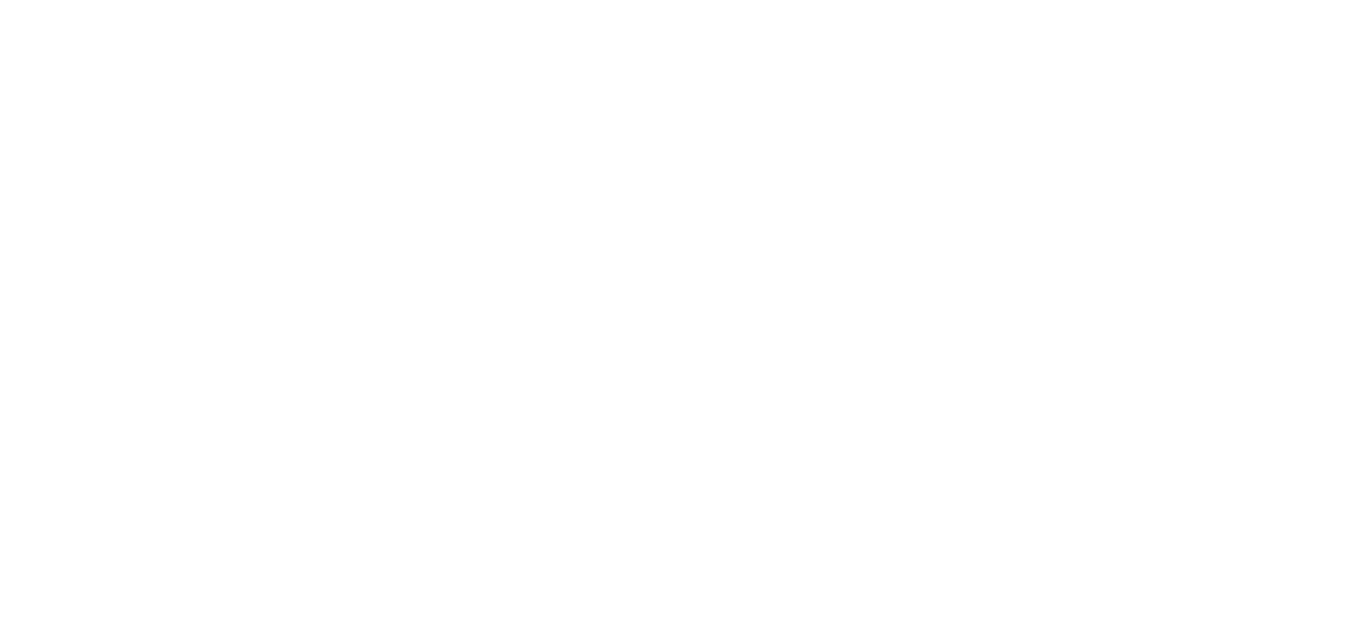 scroll, scrollTop: 0, scrollLeft: 0, axis: both 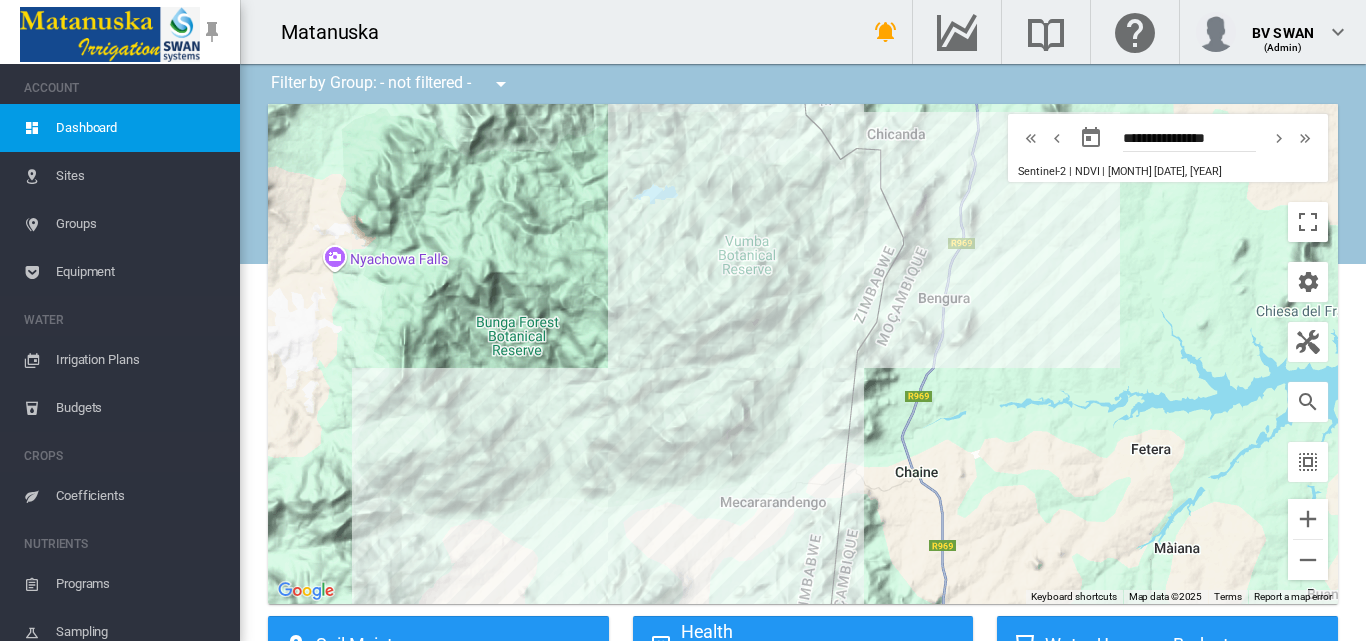 click on "Sites" at bounding box center [120, 176] 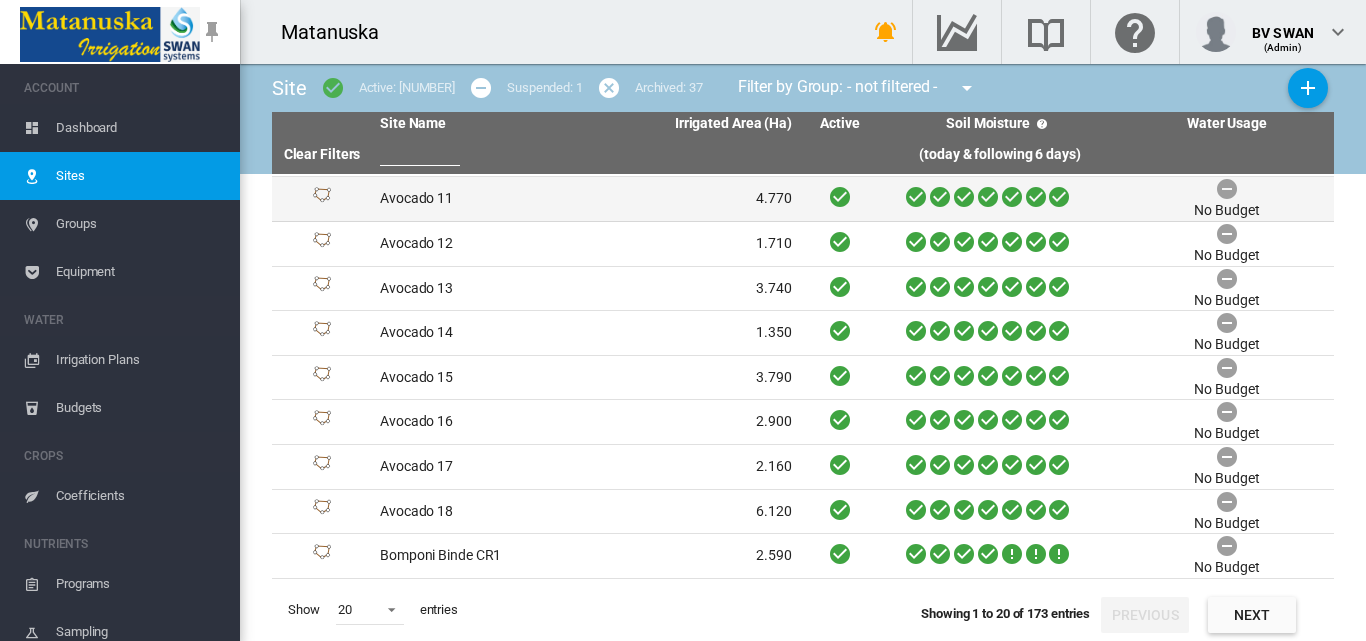 scroll, scrollTop: 200, scrollLeft: 0, axis: vertical 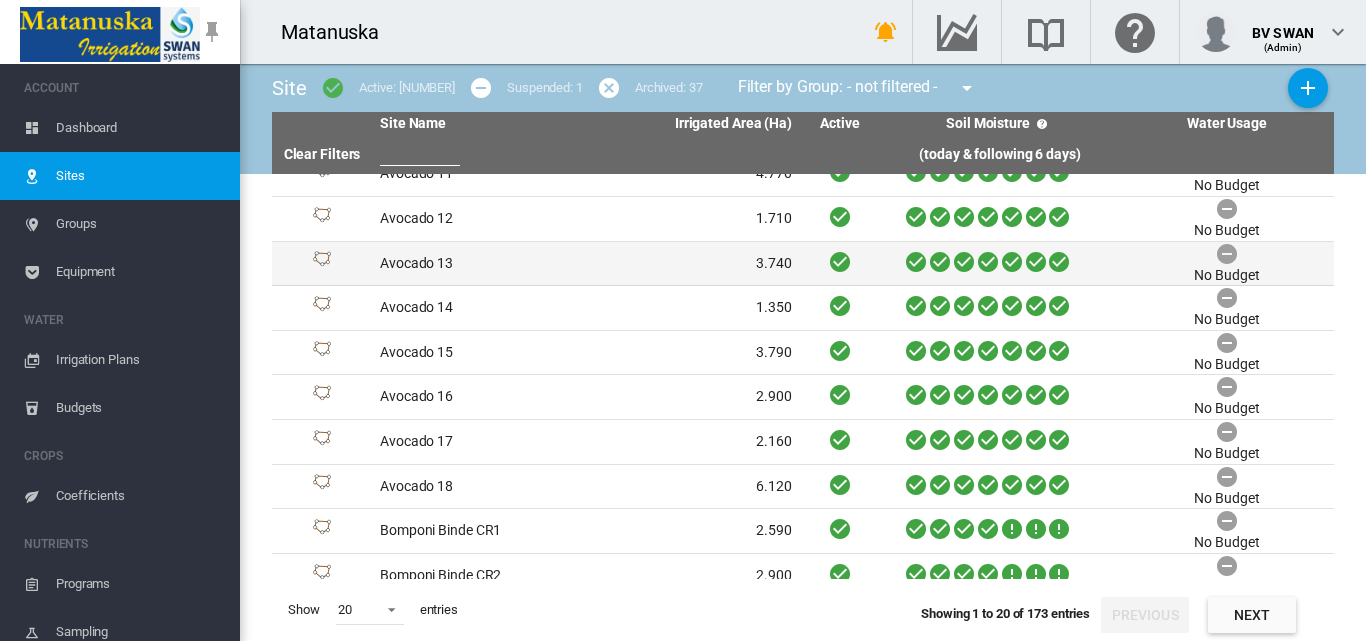 click on "Avocado 13" at bounding box center [479, 264] 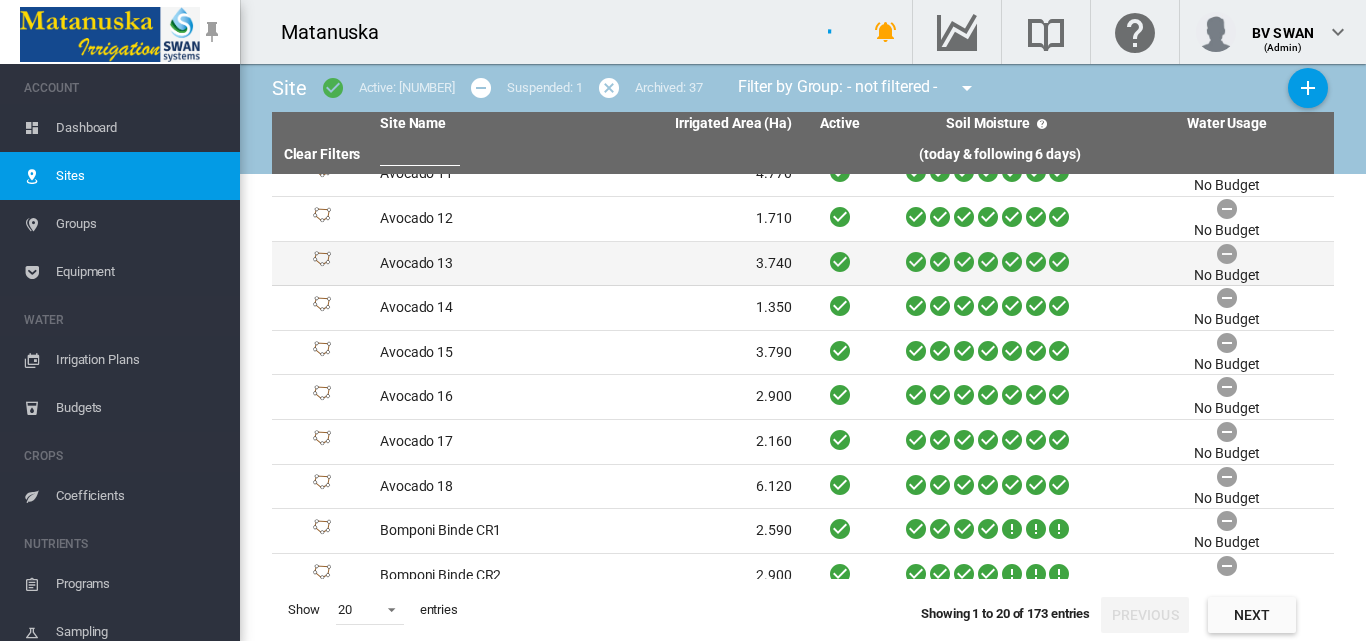 click on "Avocado 13" at bounding box center [479, 264] 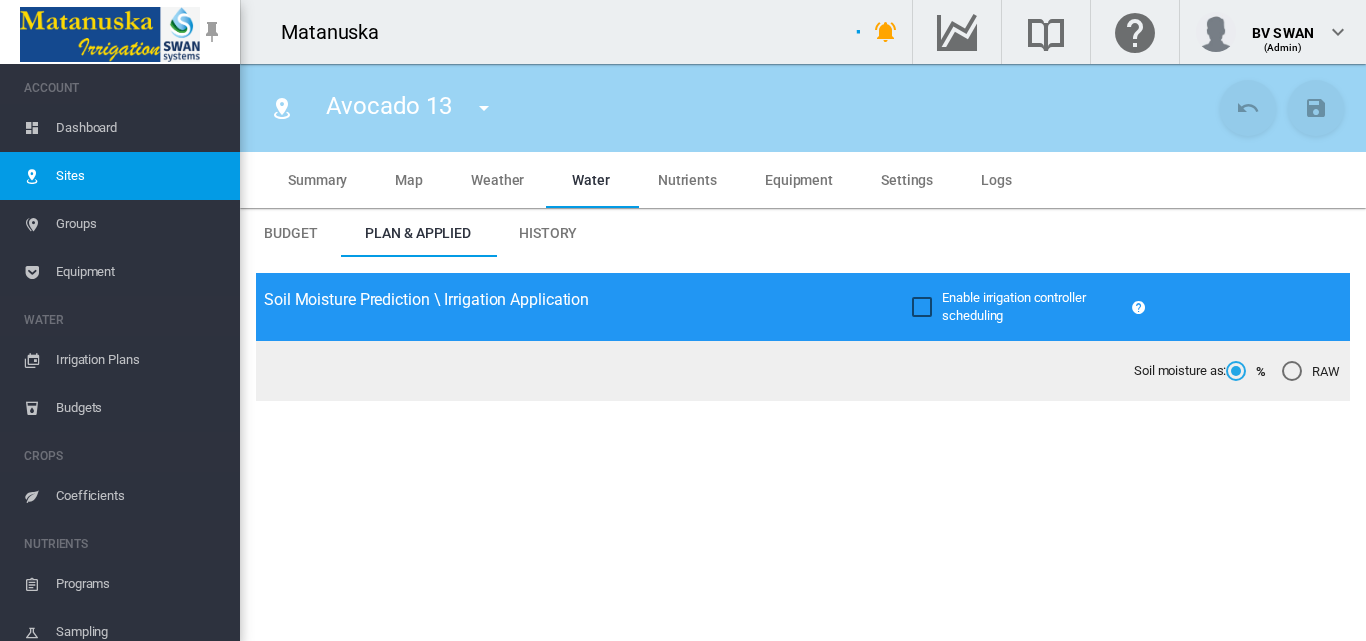 type on "**********" 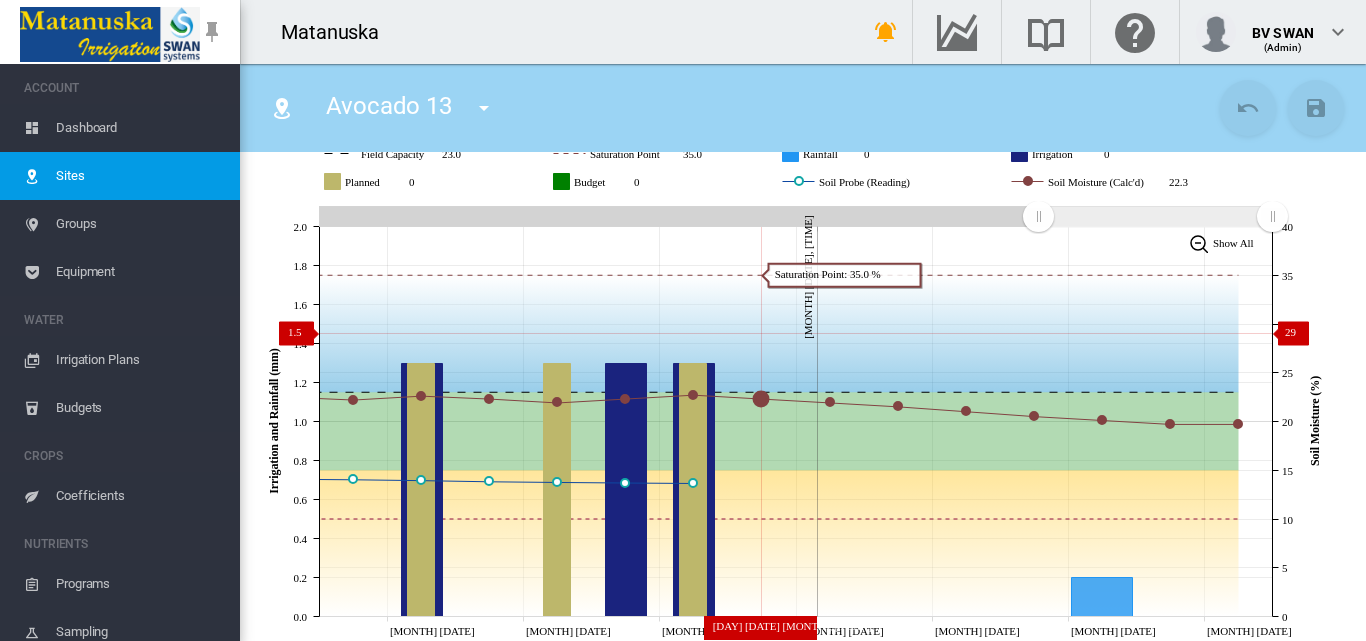 scroll, scrollTop: 400, scrollLeft: 0, axis: vertical 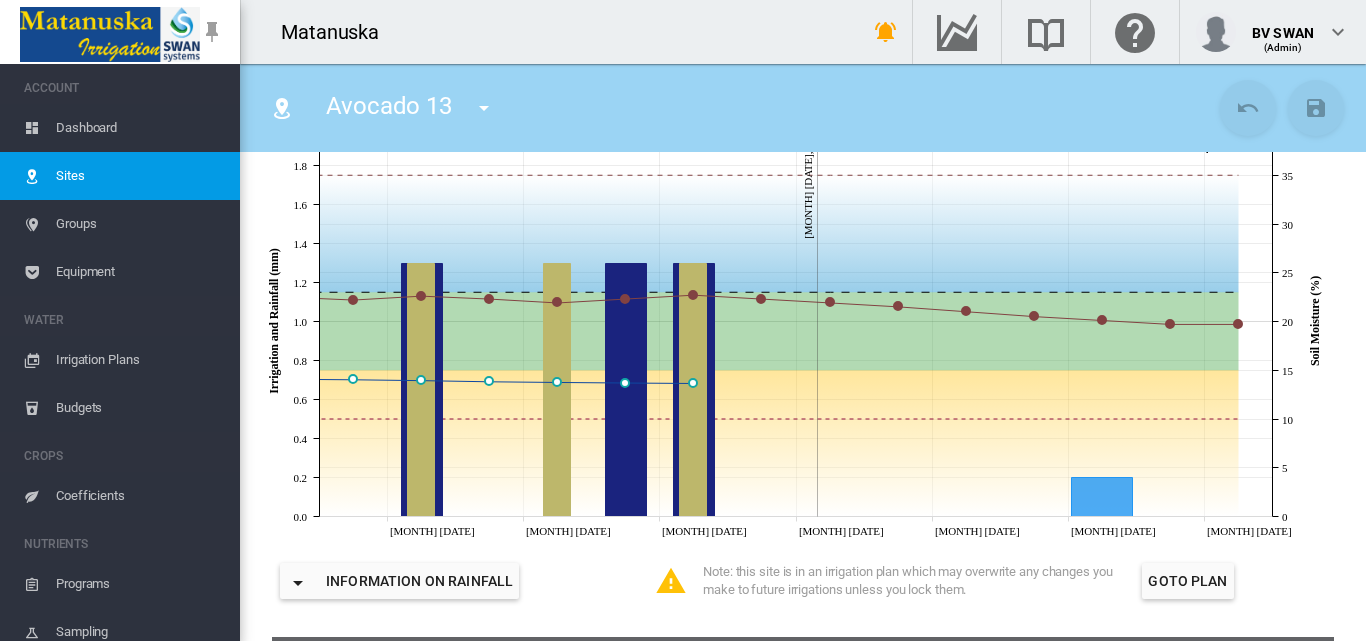 click on "Irrigation Plans" at bounding box center (140, 360) 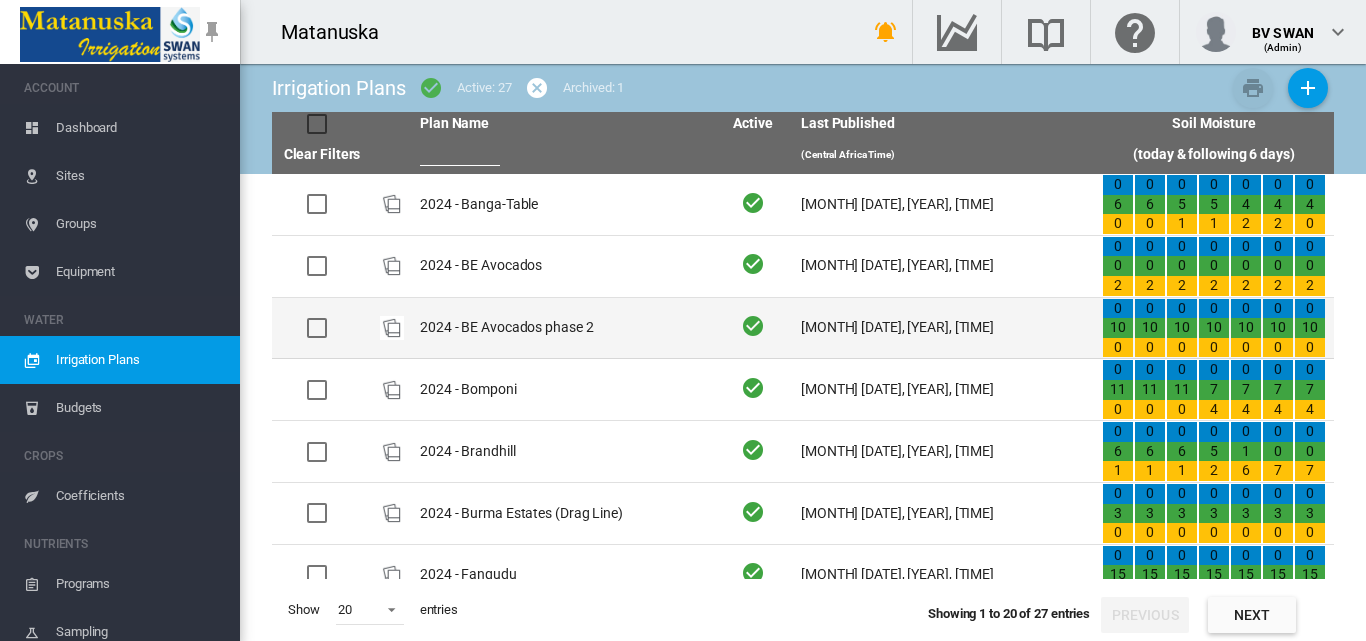 click on "2024 - BE Avocados phase 2" at bounding box center (562, 328) 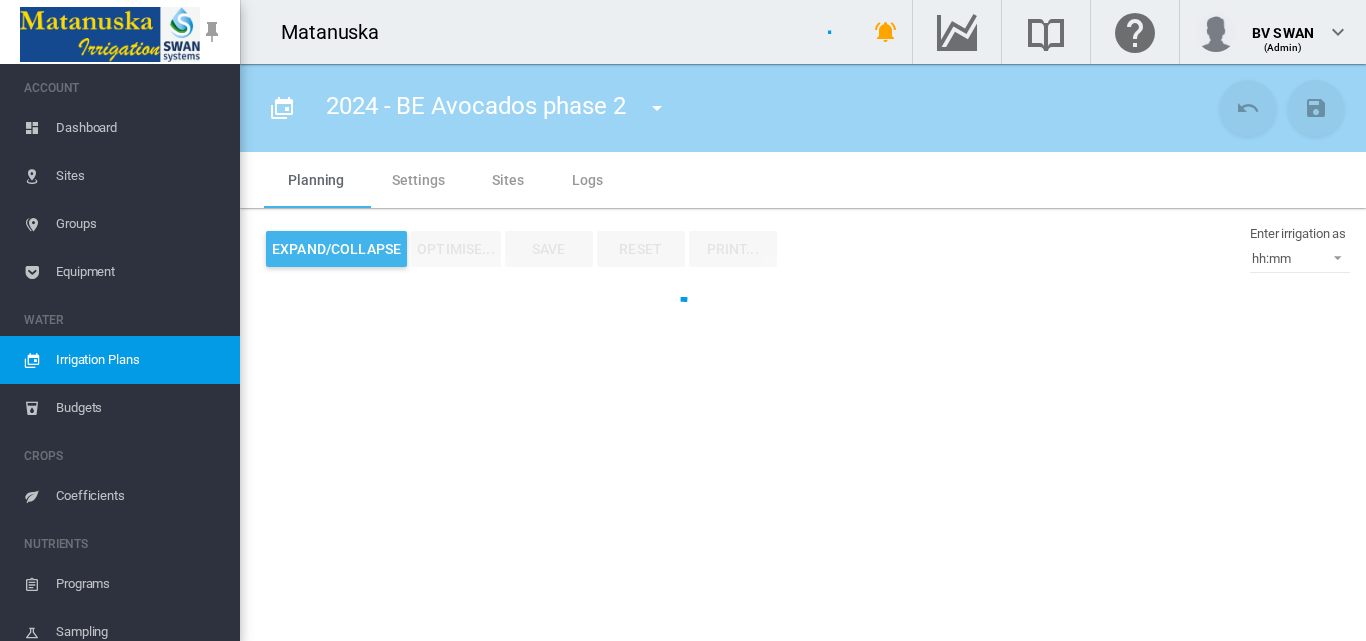 type on "**********" 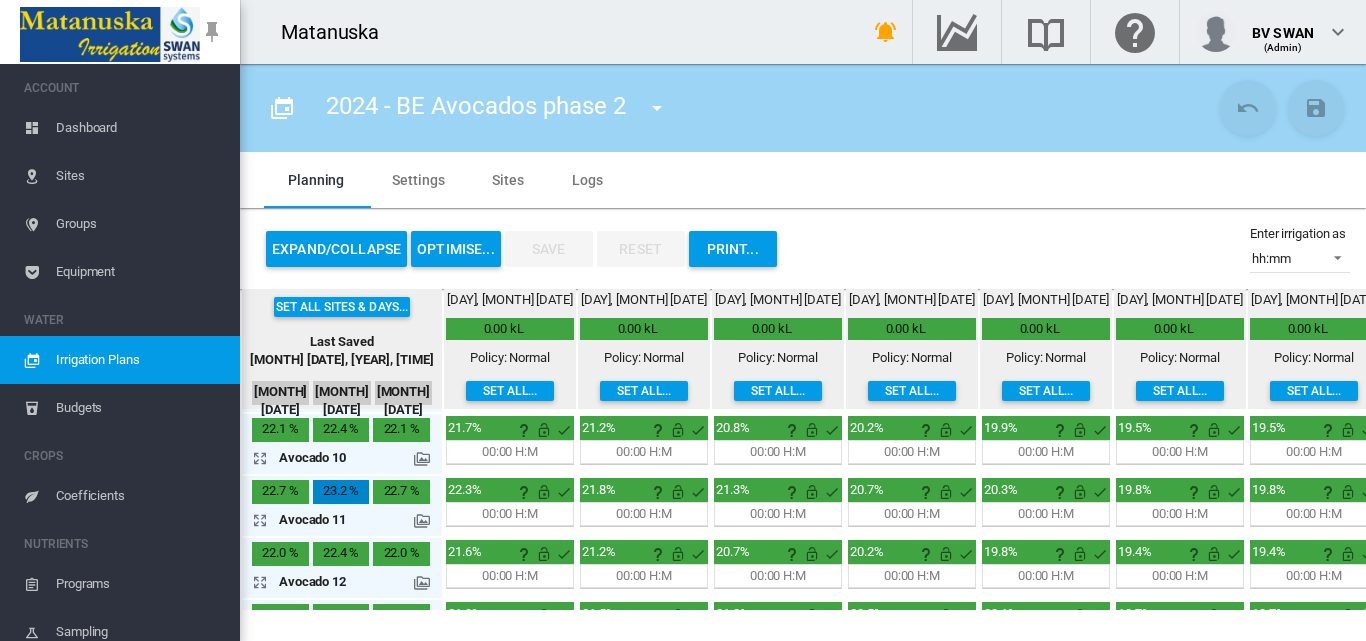 scroll, scrollTop: 0, scrollLeft: 0, axis: both 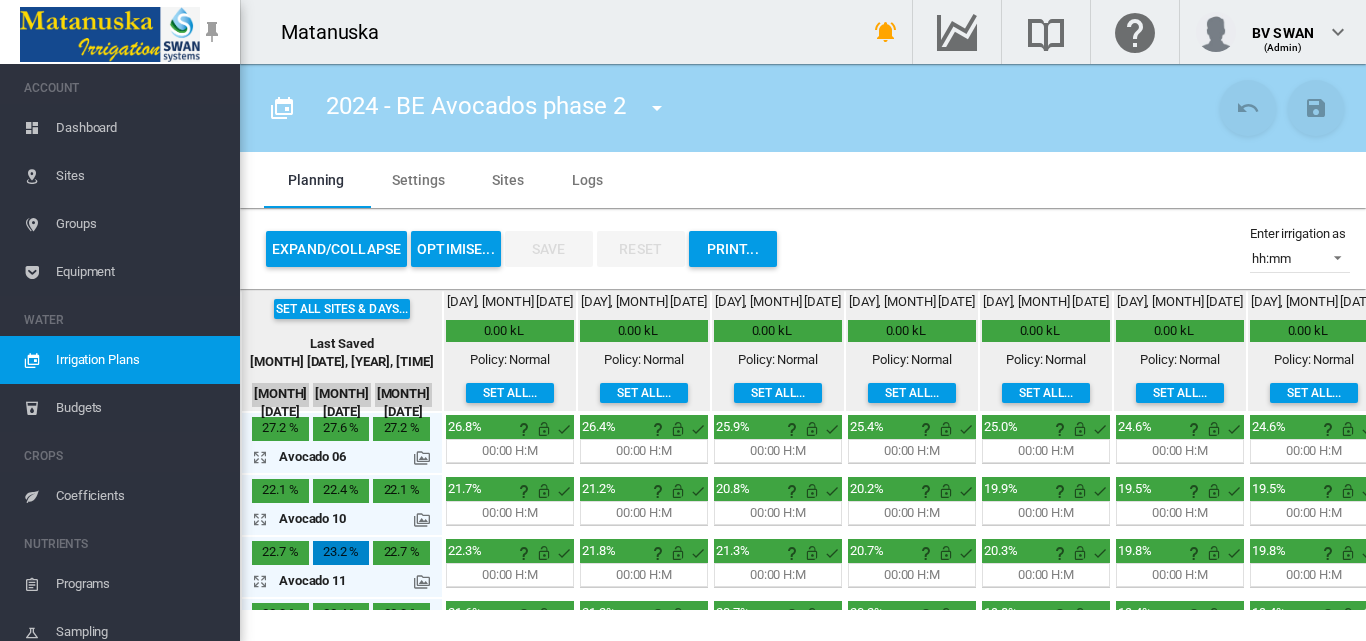 click on "Mon, Aug 4
0.00 kL
Policy: Normal
Set all..." at bounding box center (644, 351) 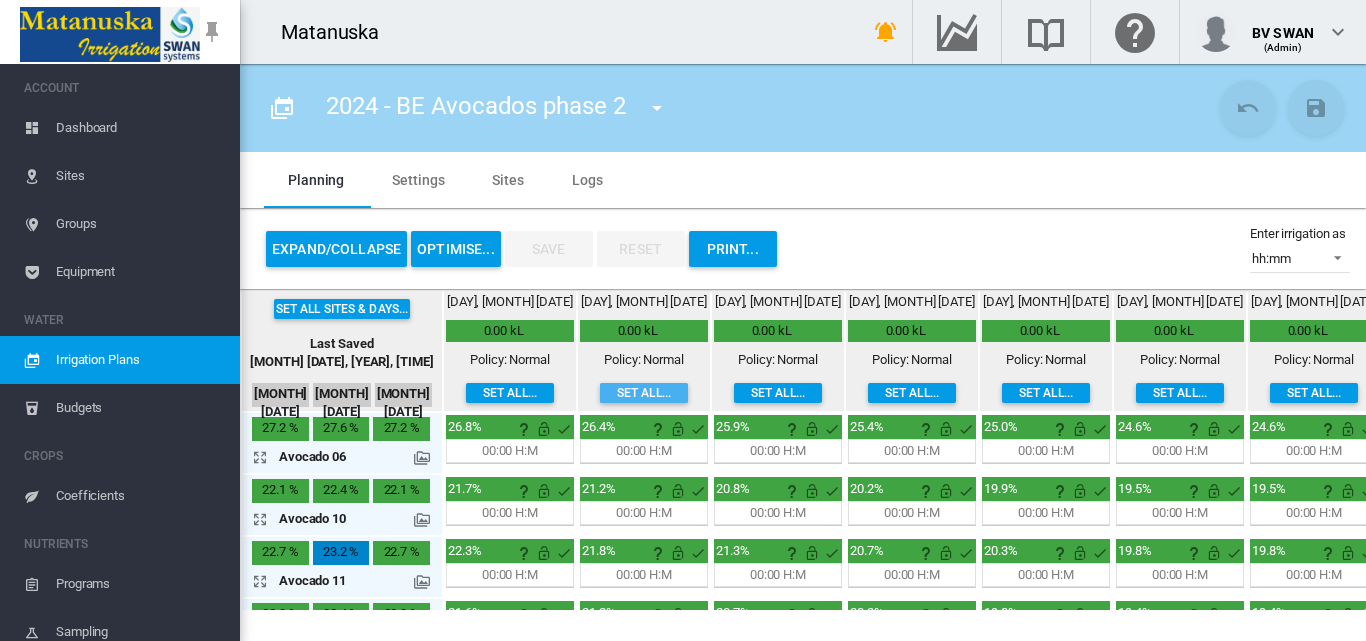 click on "Set all..." at bounding box center (644, 393) 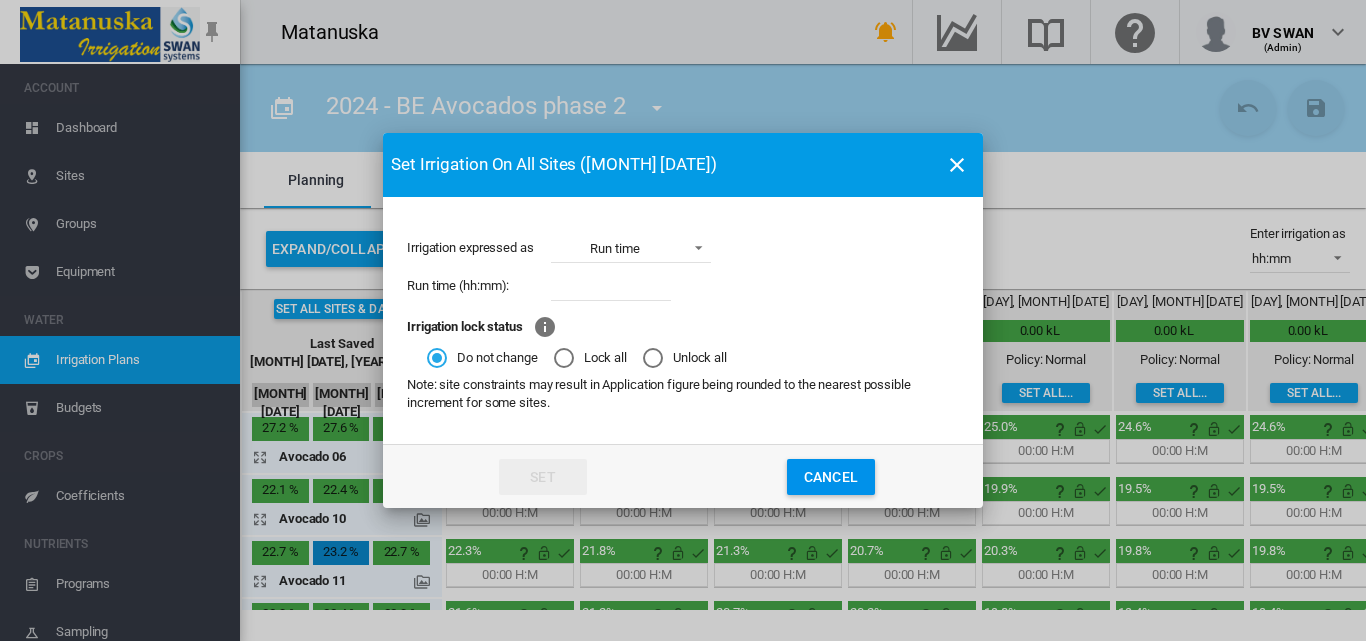 click at bounding box center (611, 286) 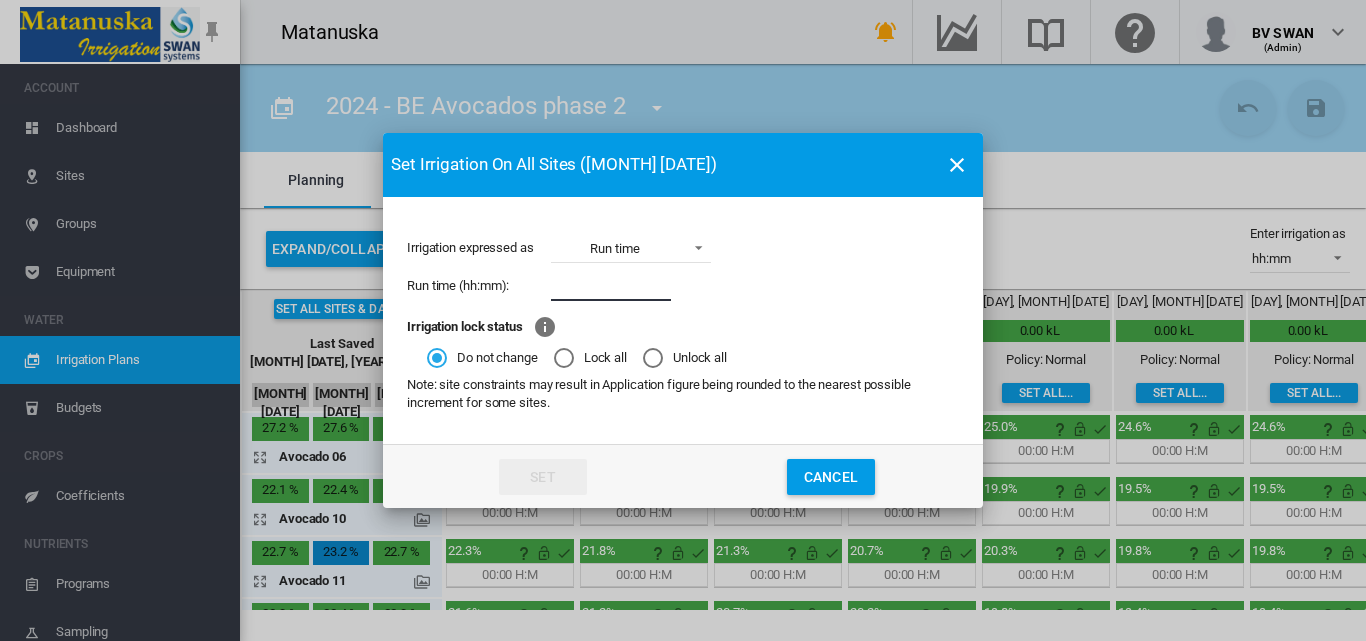 type on "****" 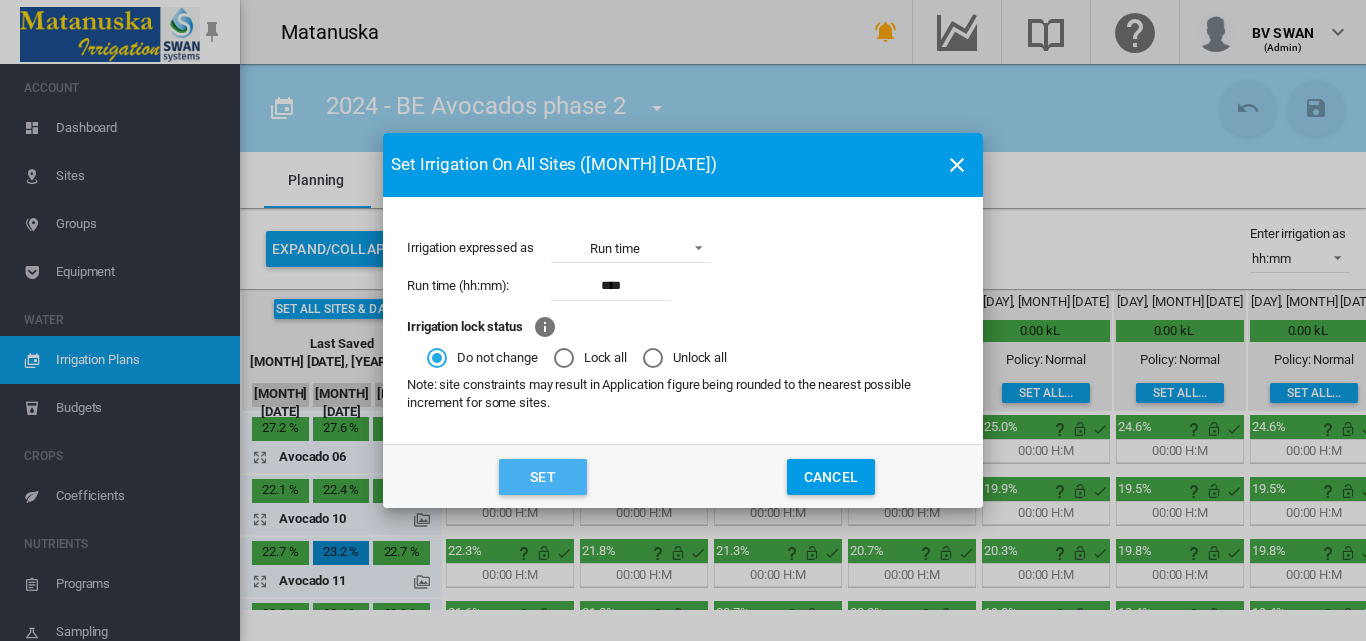 click on "Set" 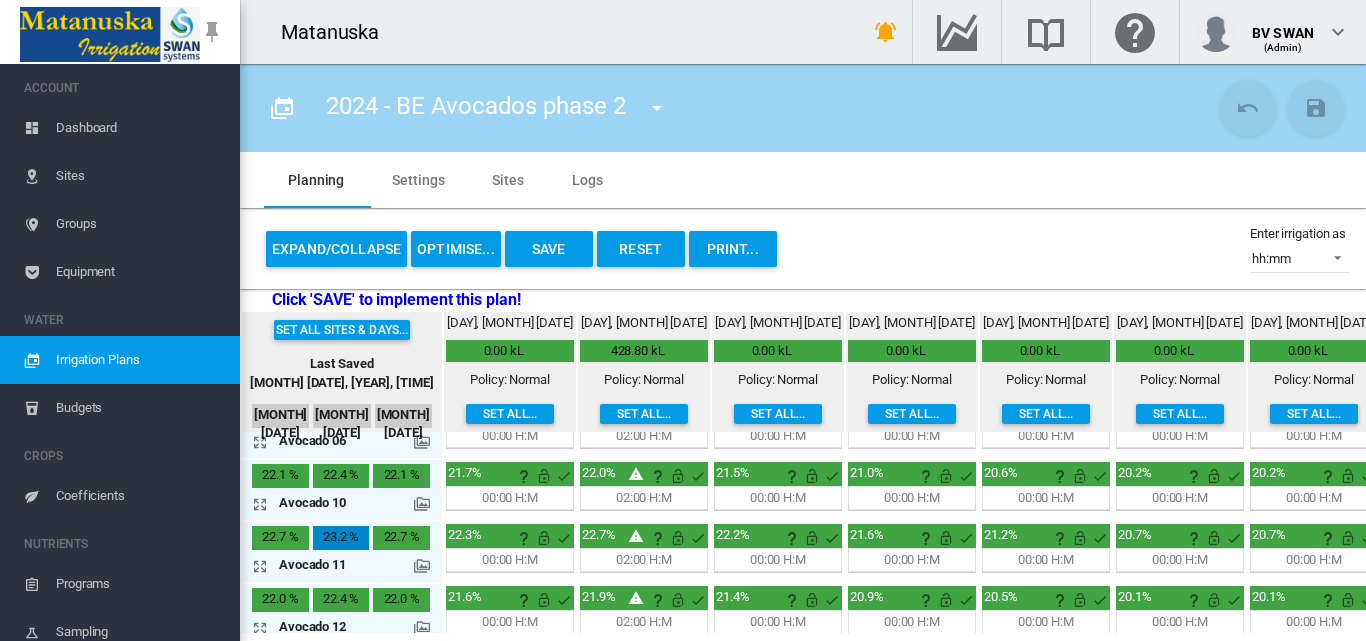 scroll, scrollTop: 0, scrollLeft: 0, axis: both 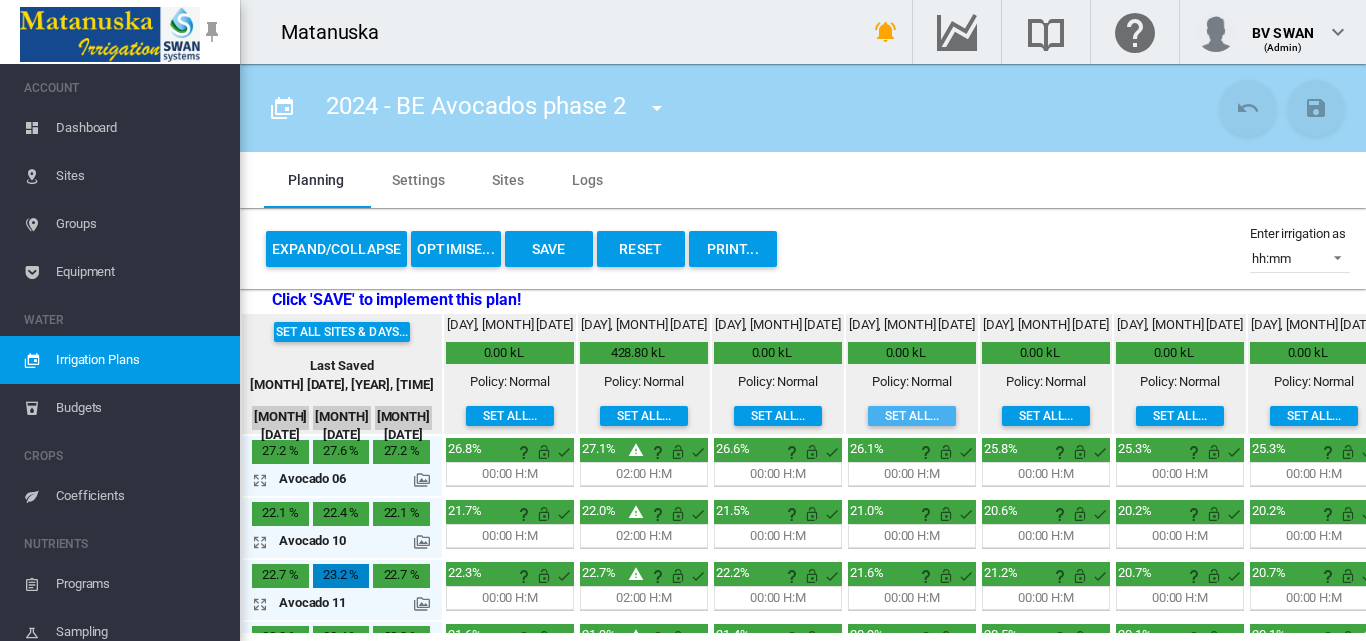 click on "Set all..." at bounding box center [912, 416] 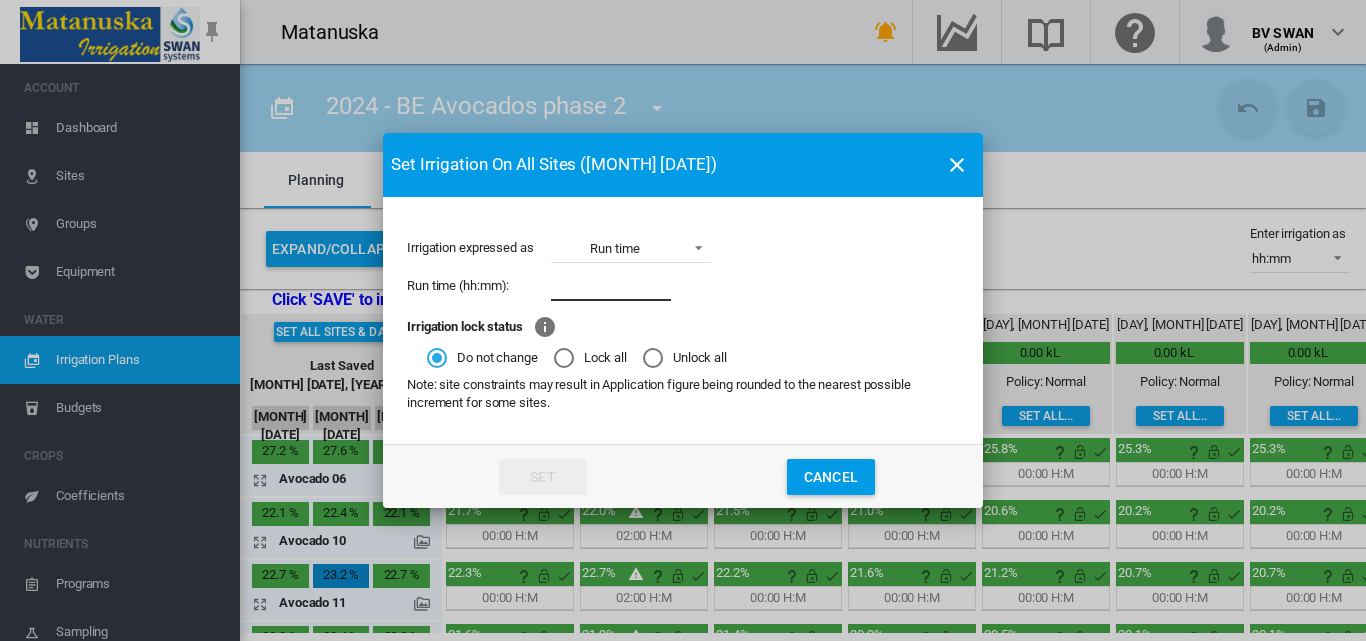 click at bounding box center [611, 286] 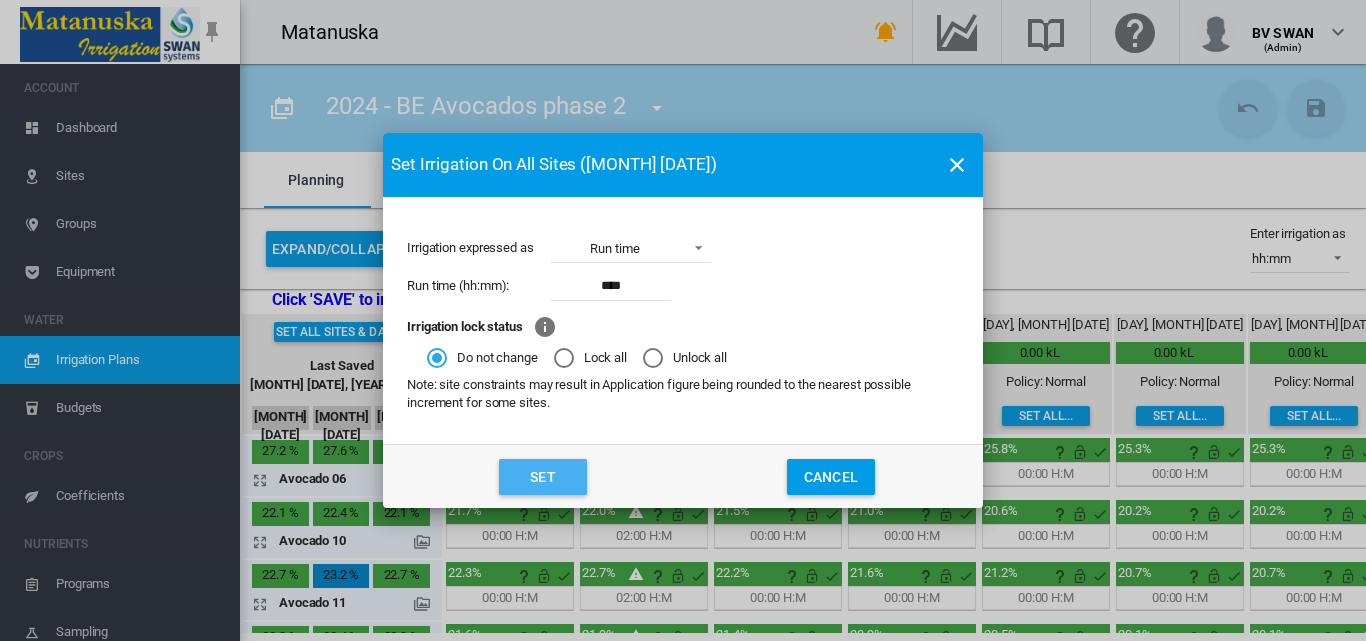 click on "Set" 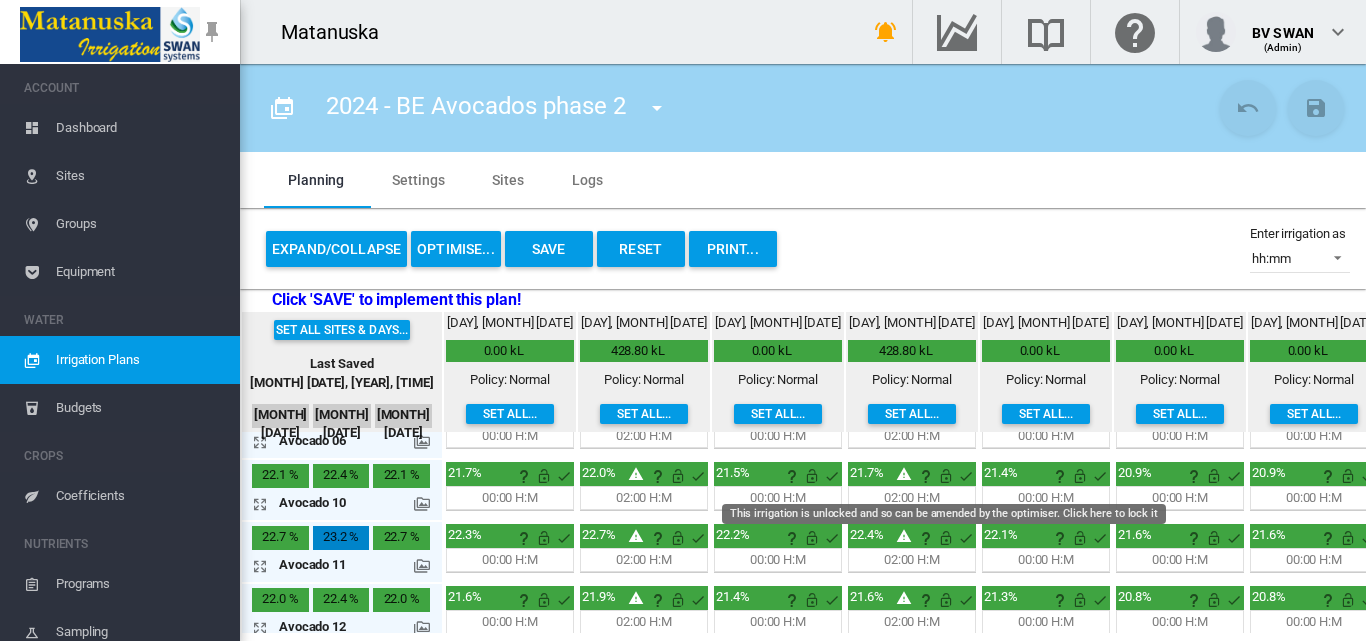 scroll, scrollTop: 0, scrollLeft: 0, axis: both 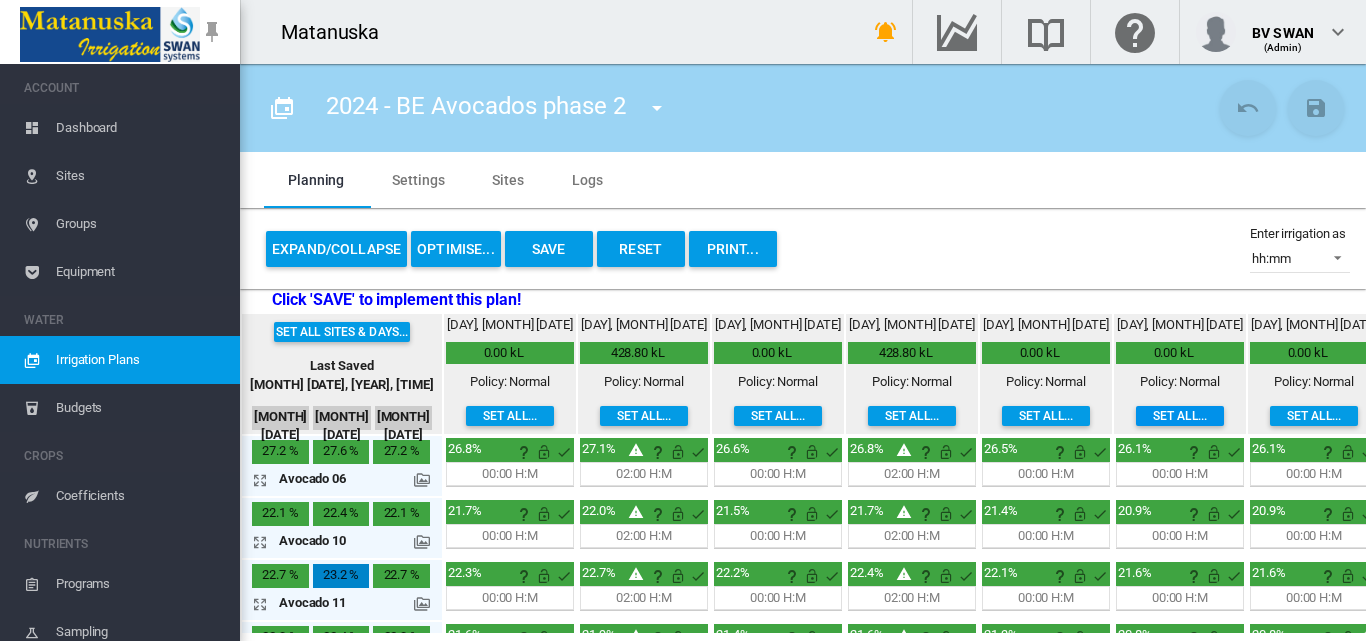 click on "Set all..." at bounding box center (1180, 416) 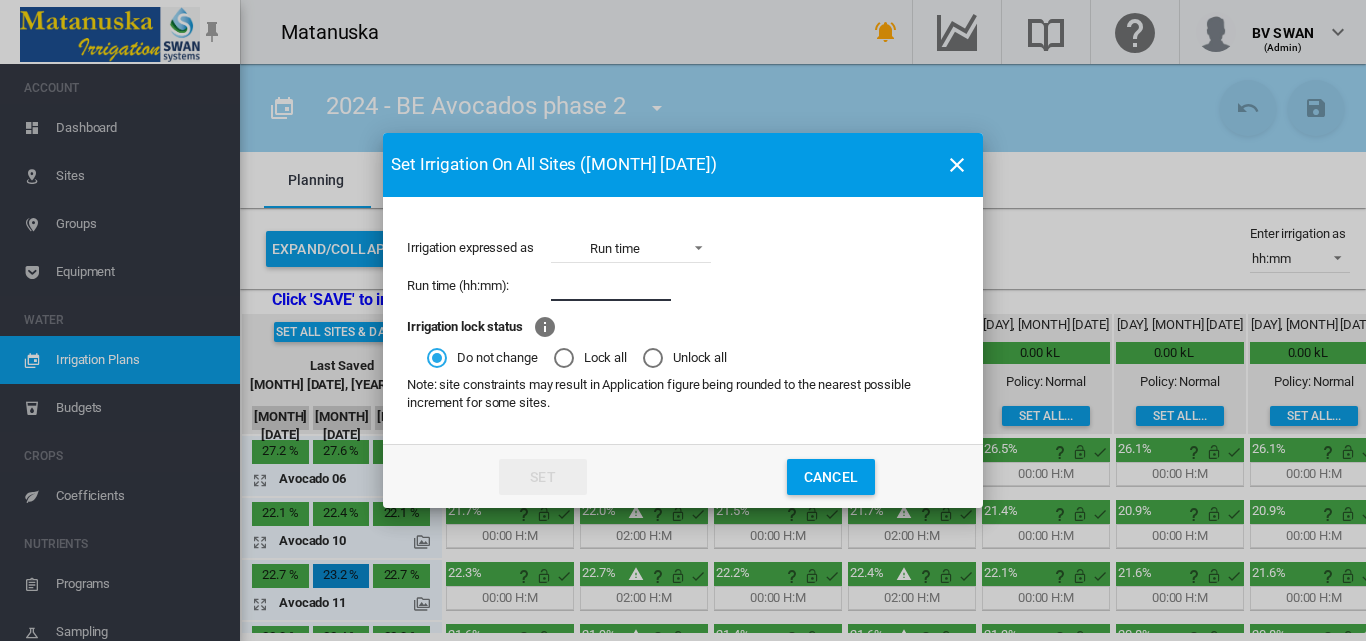click at bounding box center (611, 286) 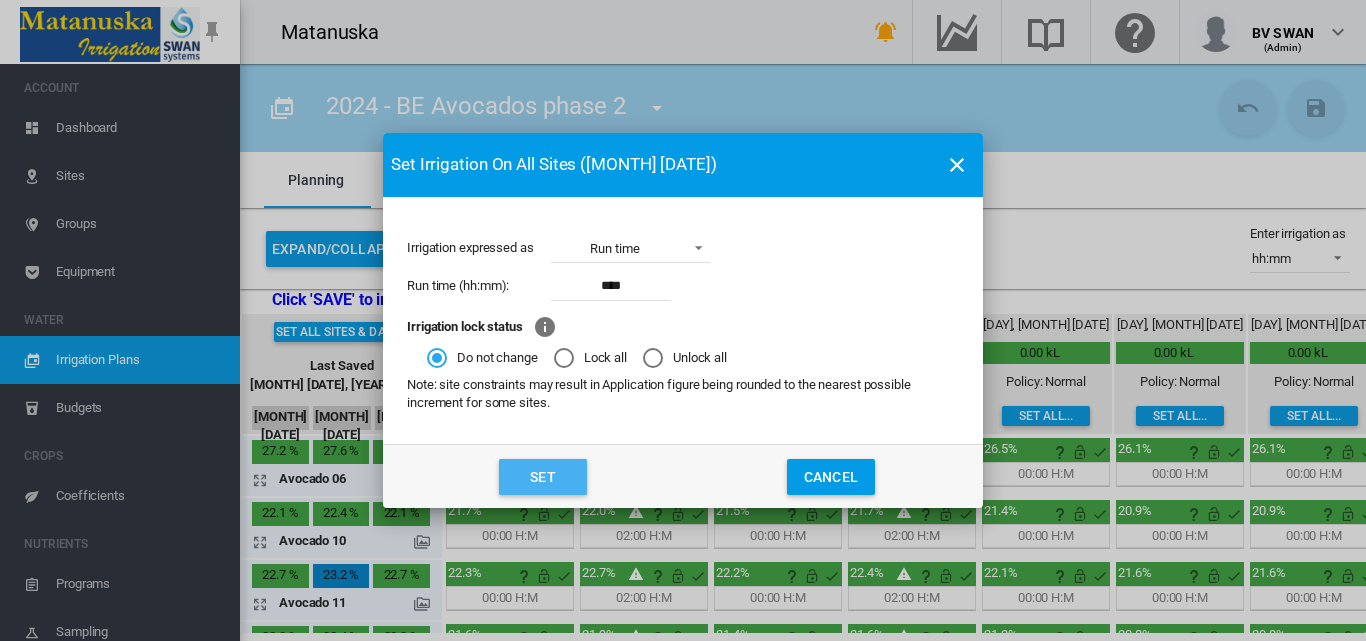 click on "Set" 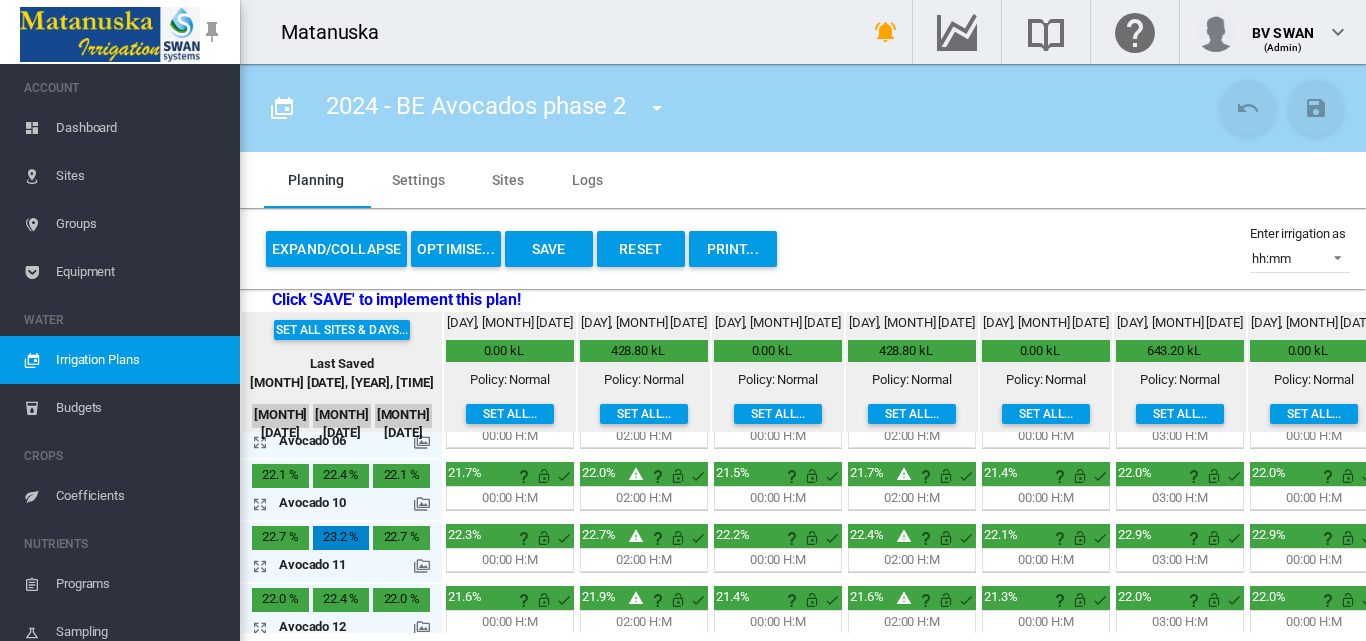 scroll, scrollTop: 0, scrollLeft: 0, axis: both 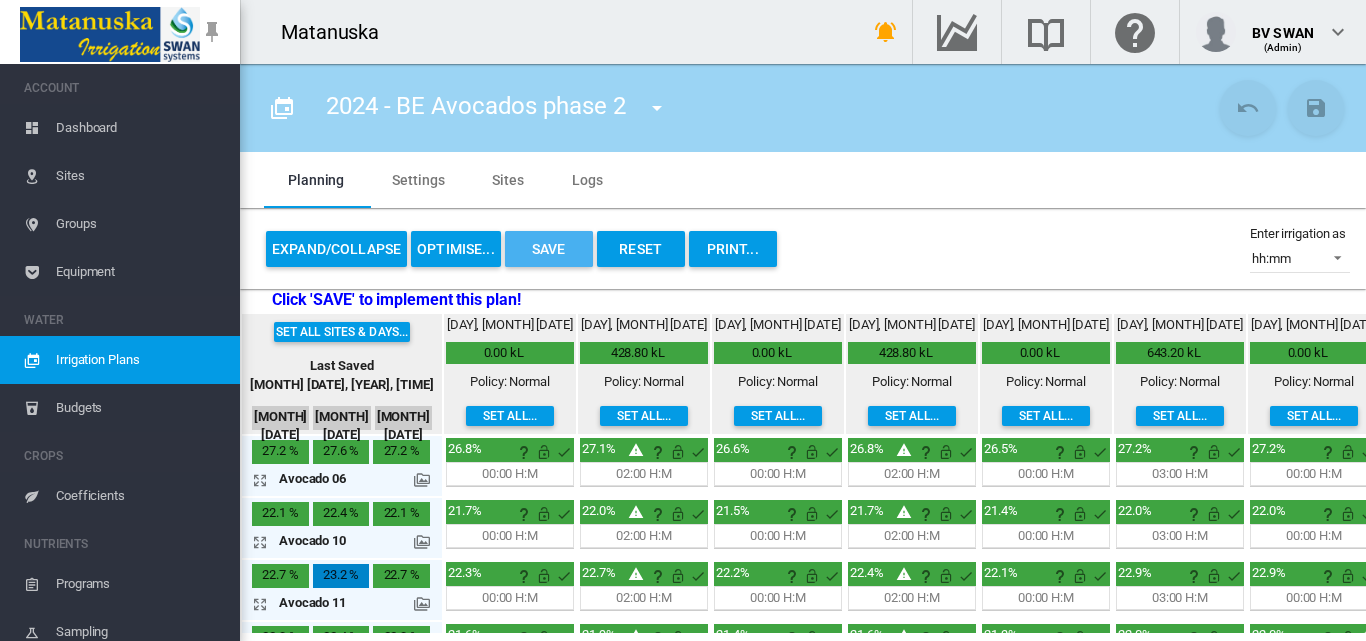 click on "Save" at bounding box center [549, 249] 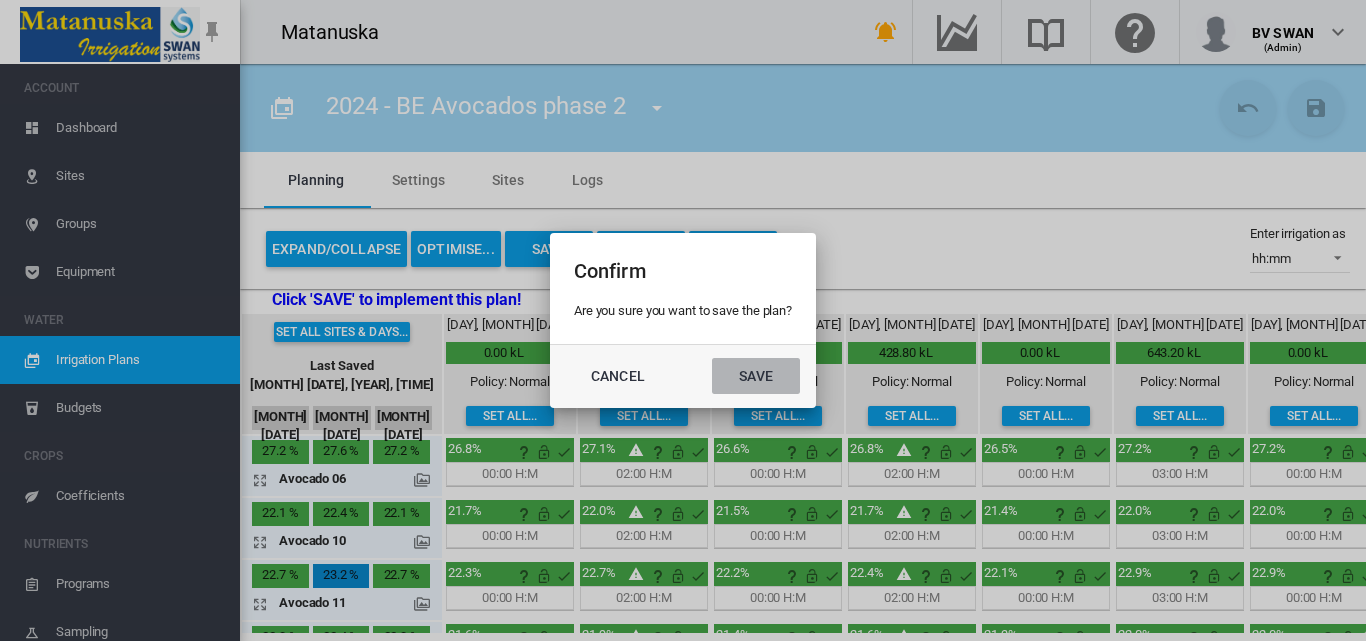 click on "Save" 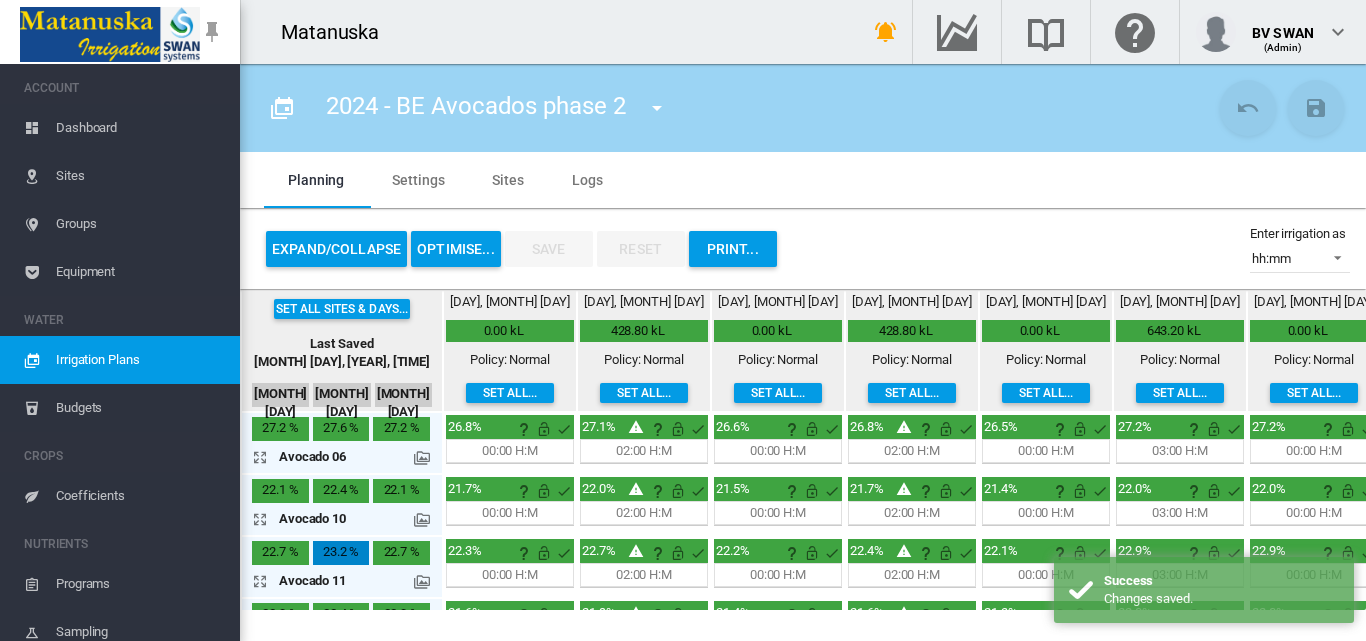 scroll, scrollTop: 0, scrollLeft: 0, axis: both 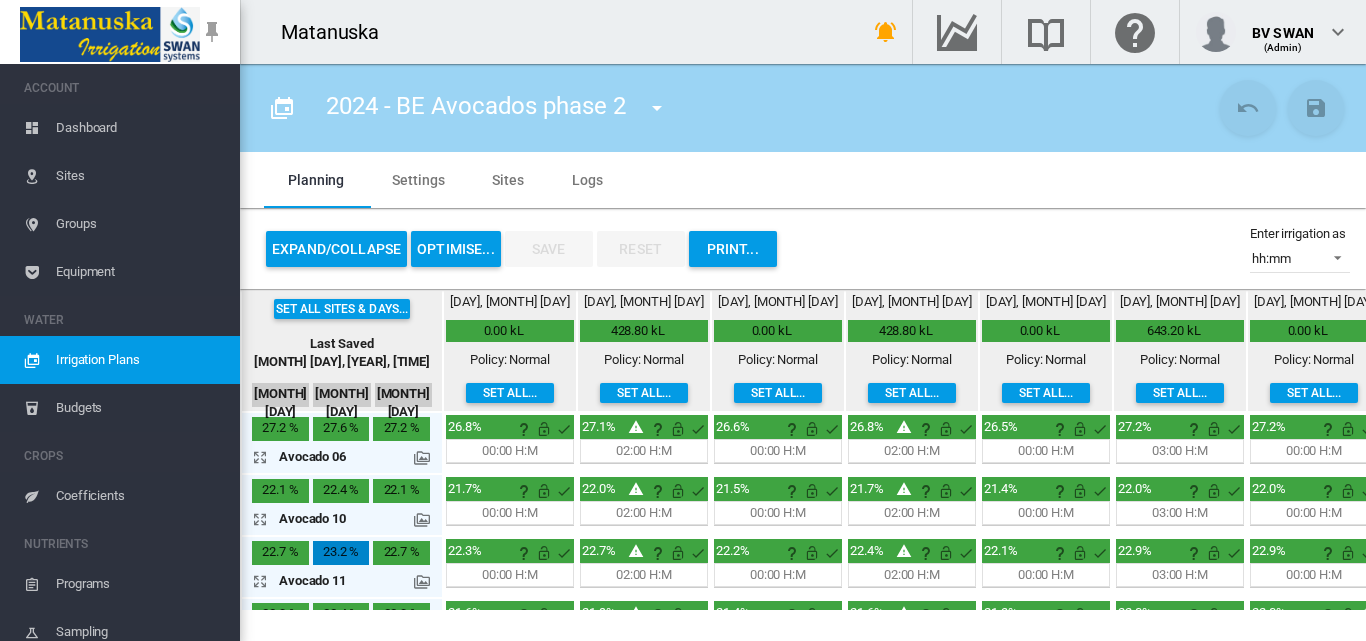 click on "Sites" at bounding box center [140, 176] 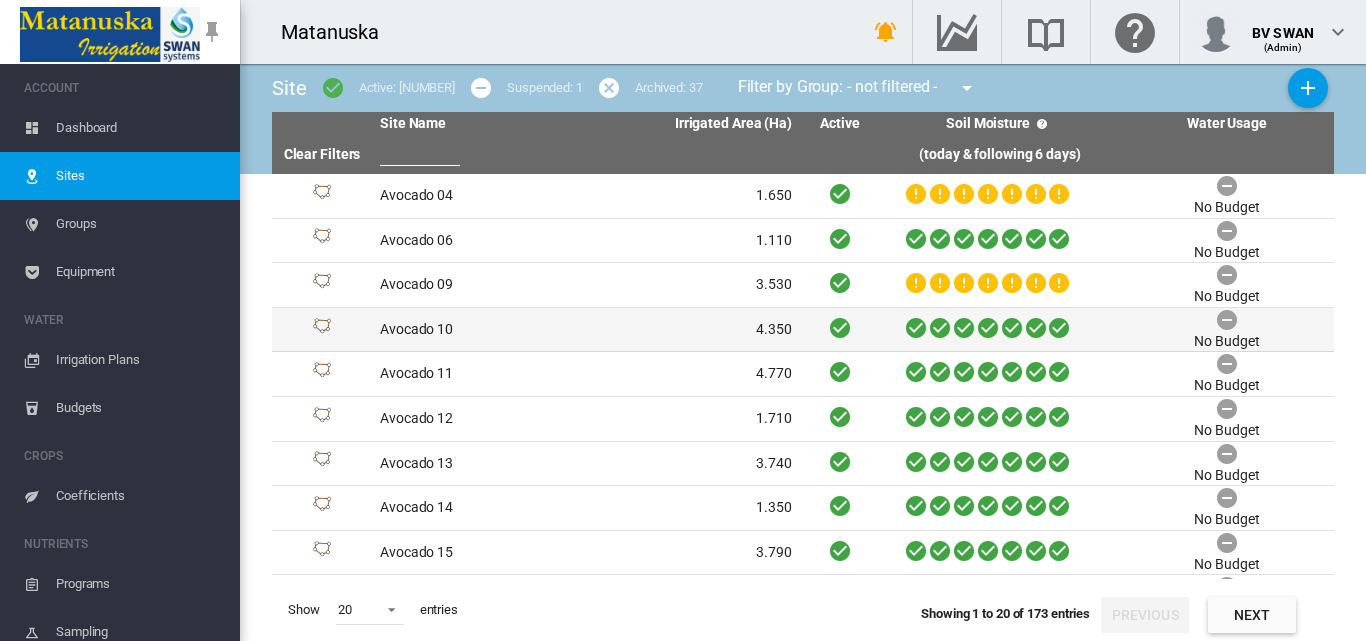 click on "Avocado 10" at bounding box center (479, 330) 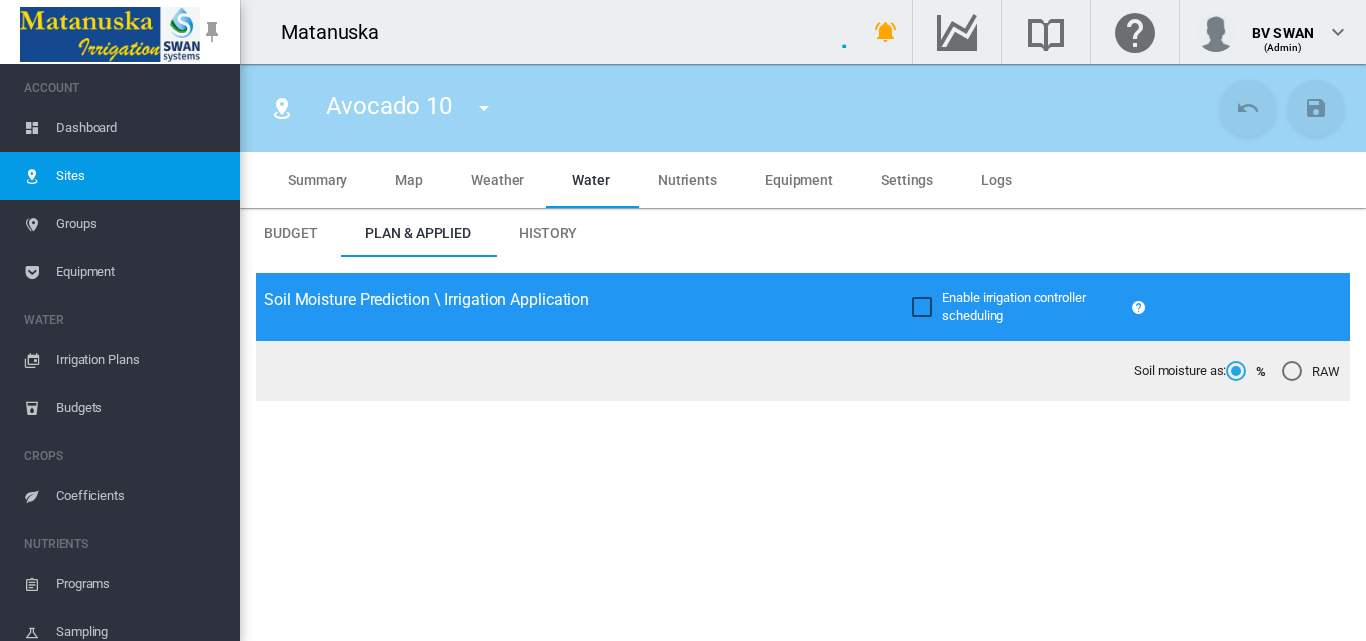 type on "**********" 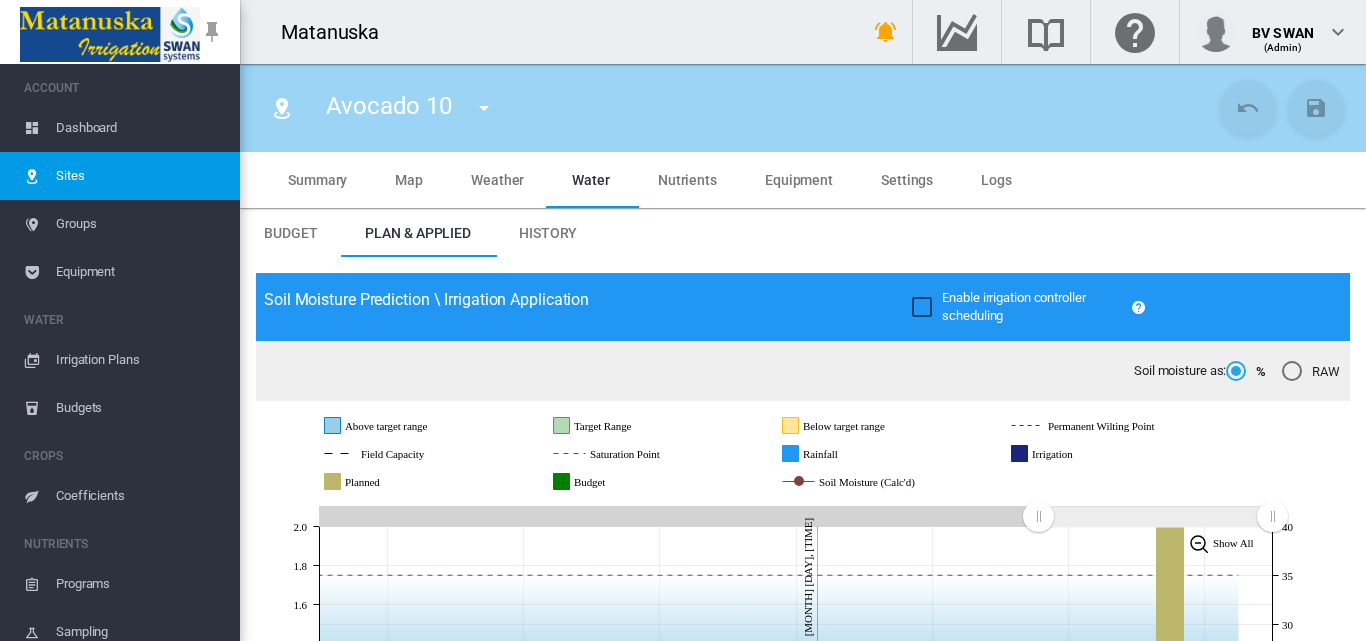 scroll, scrollTop: 200, scrollLeft: 0, axis: vertical 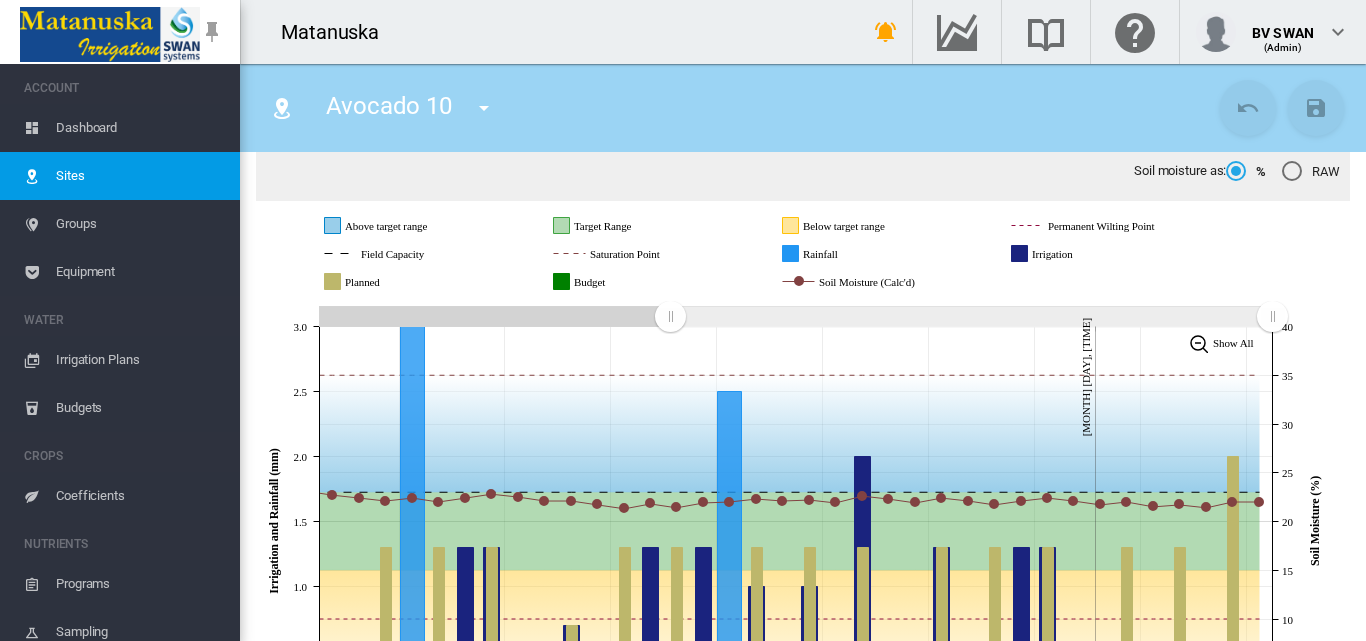 drag, startPoint x: 1039, startPoint y: 322, endPoint x: 670, endPoint y: 337, distance: 369.30475 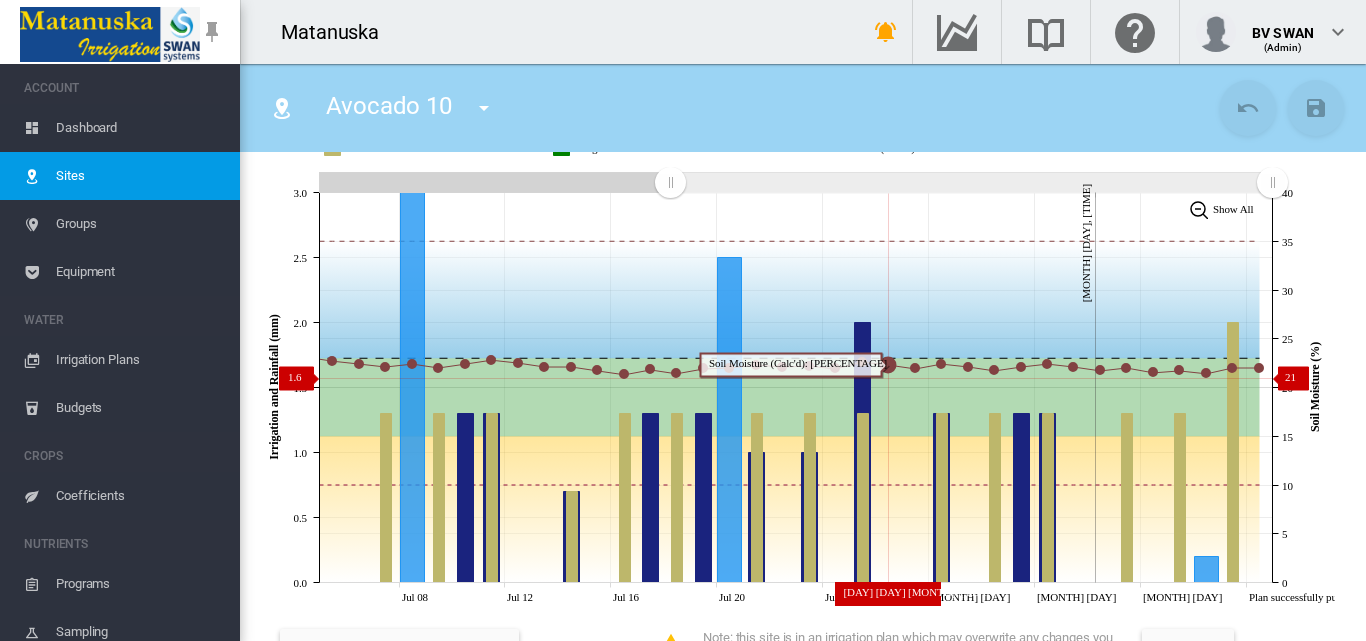 scroll, scrollTop: 300, scrollLeft: 0, axis: vertical 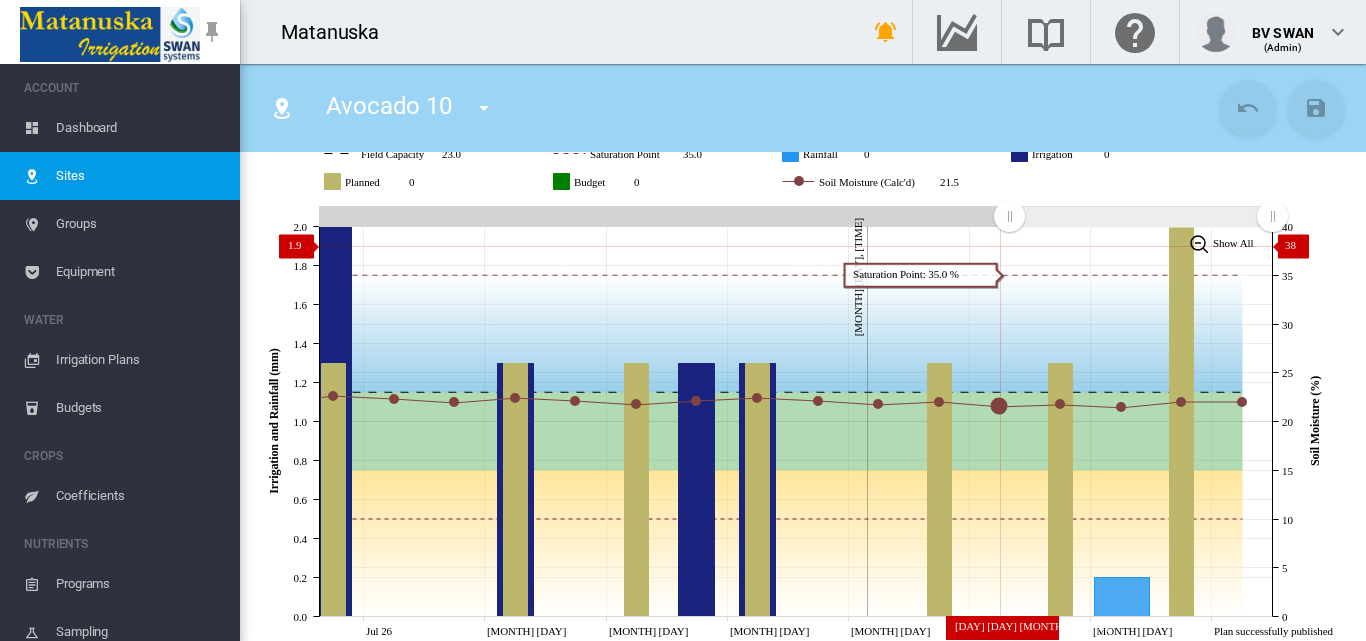 drag, startPoint x: 676, startPoint y: 217, endPoint x: 1009, endPoint y: 245, distance: 334.1751 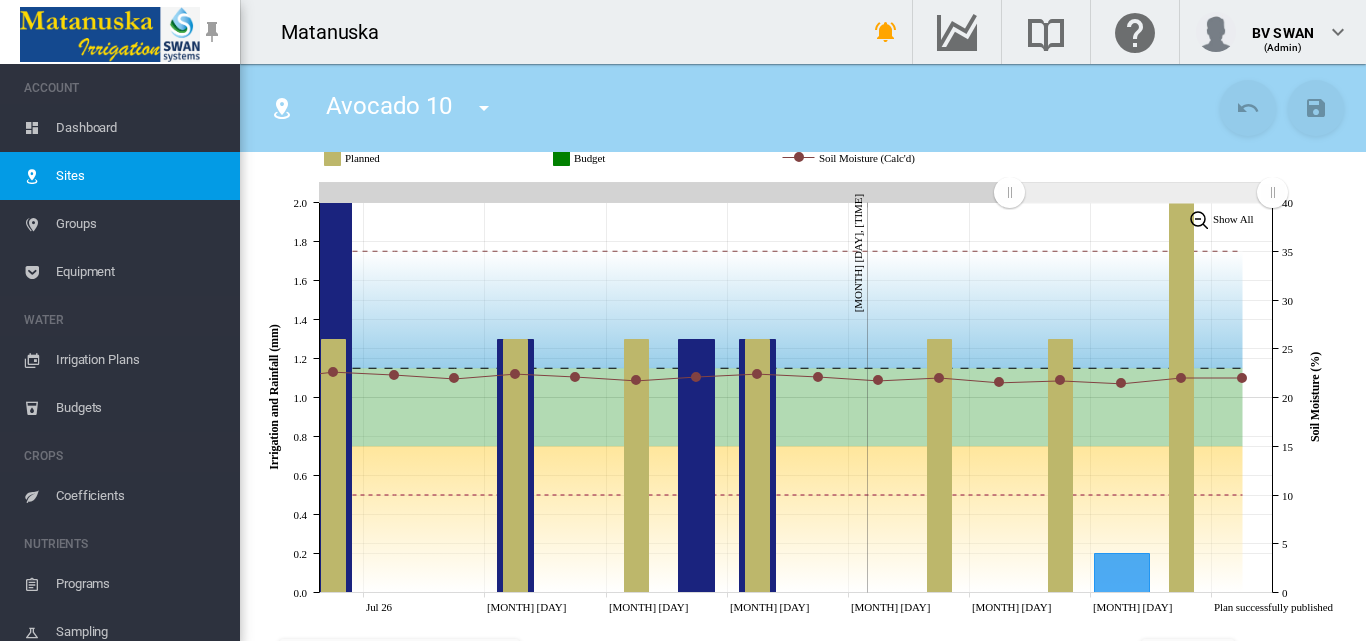 scroll, scrollTop: 300, scrollLeft: 0, axis: vertical 